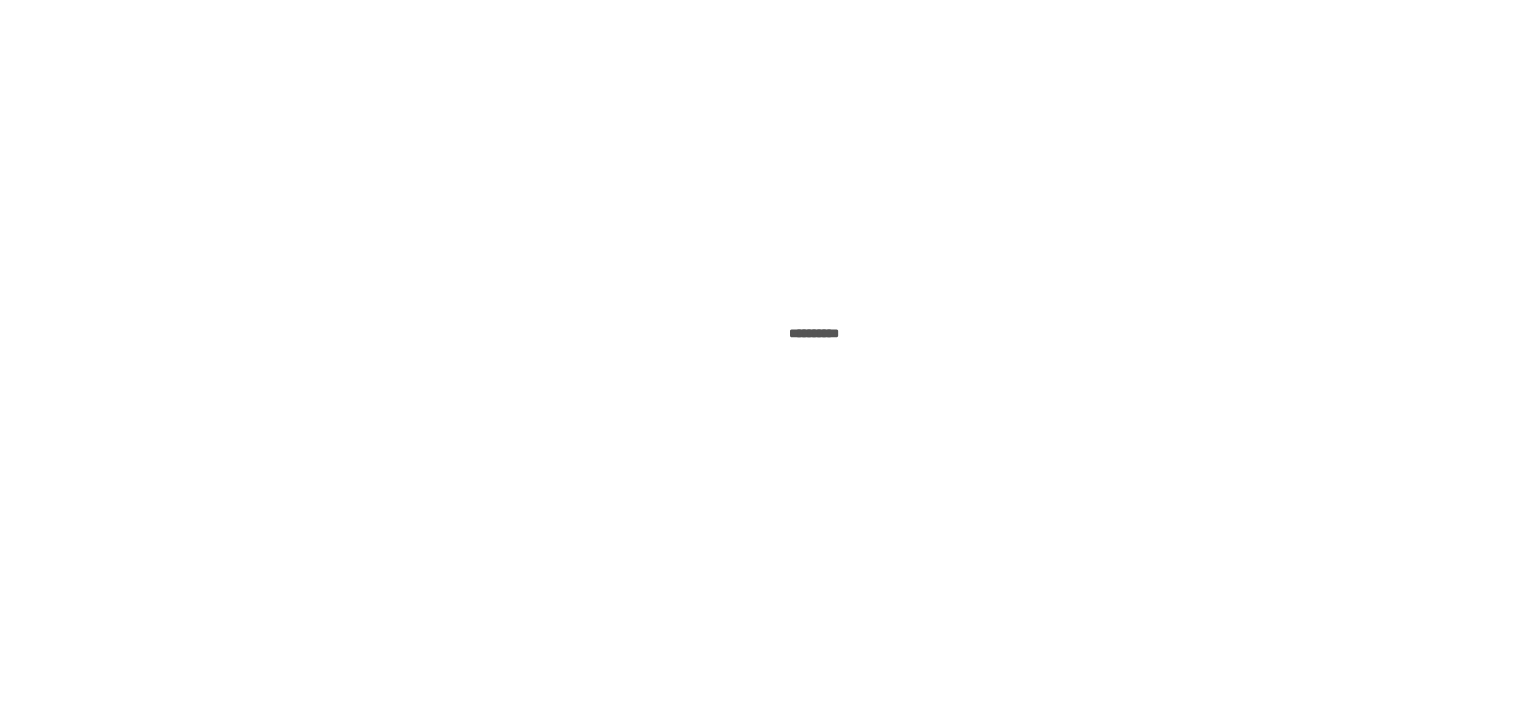 scroll, scrollTop: 0, scrollLeft: 0, axis: both 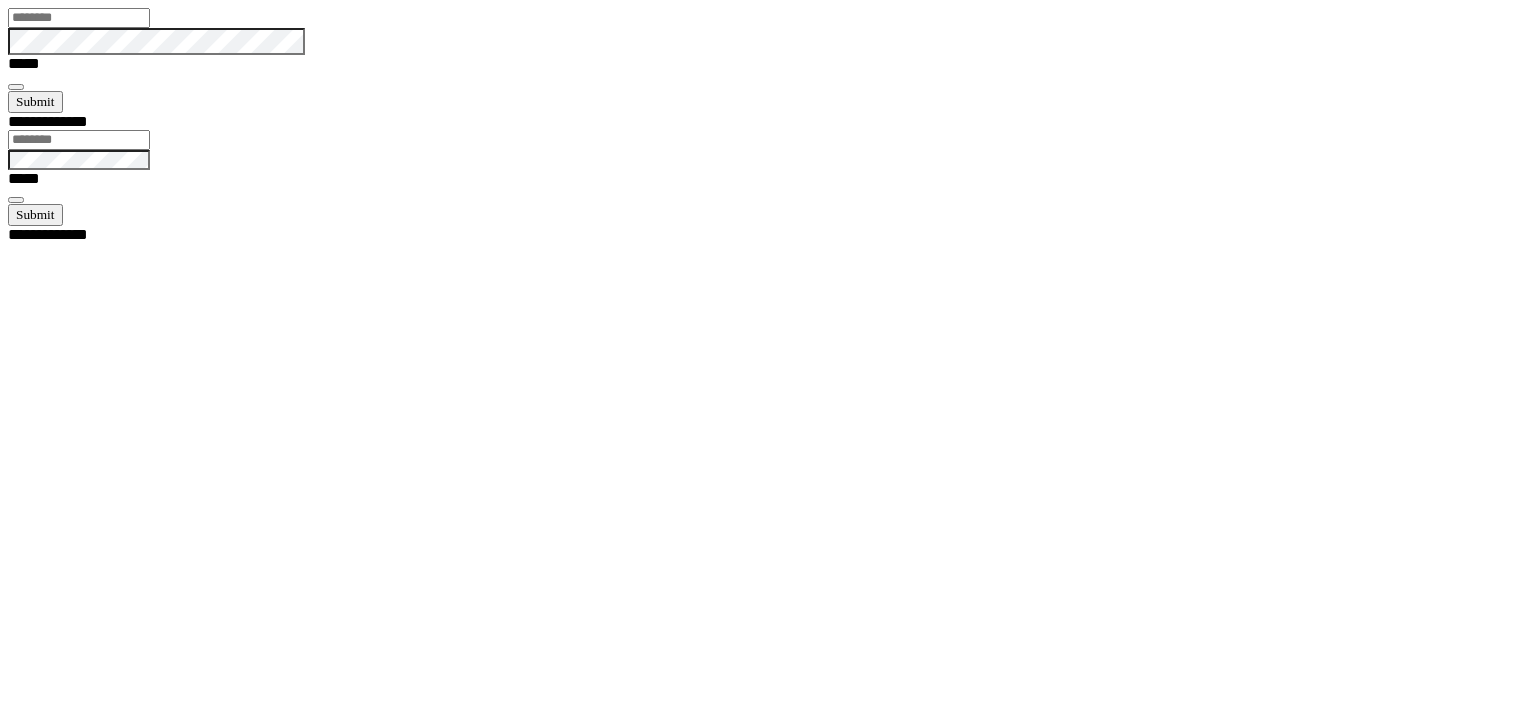 type on "*****" 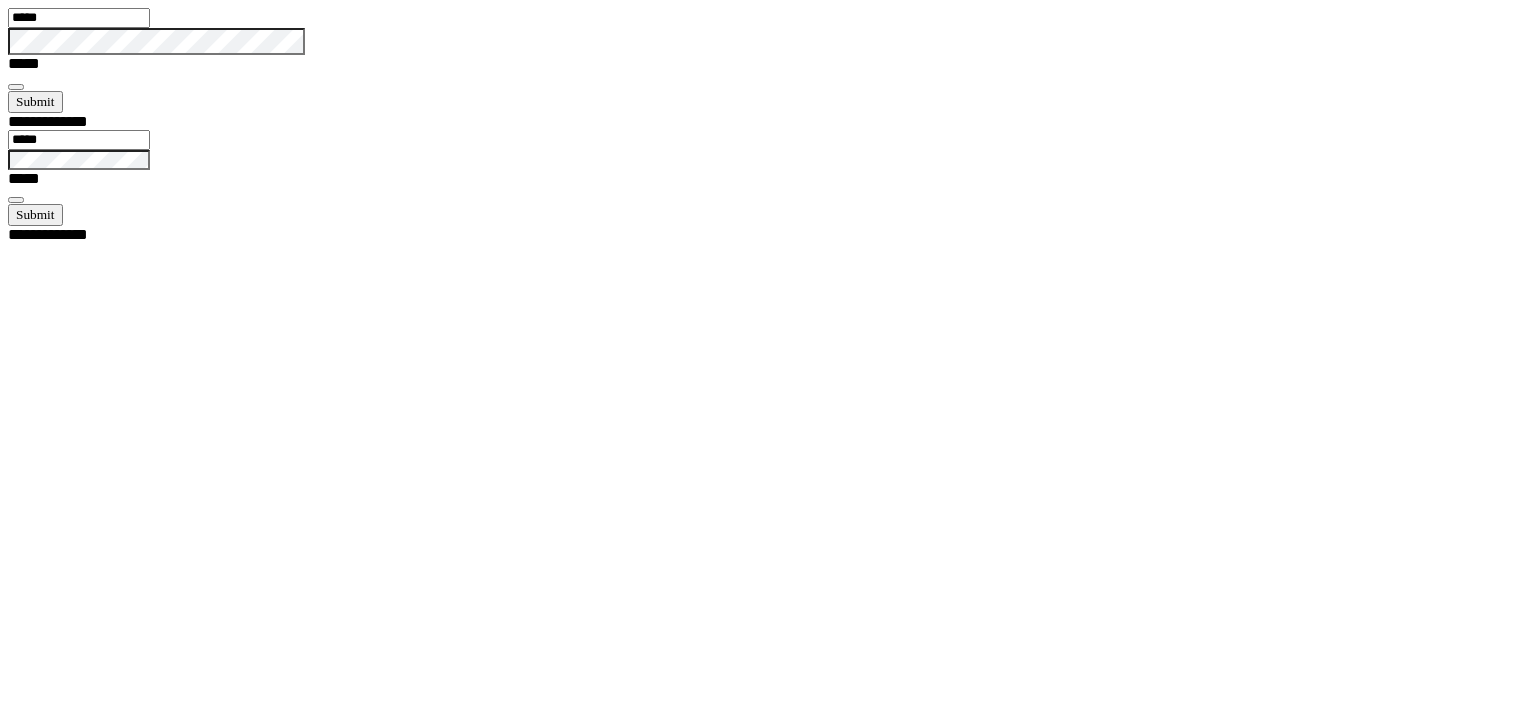 click at bounding box center [16, 87] 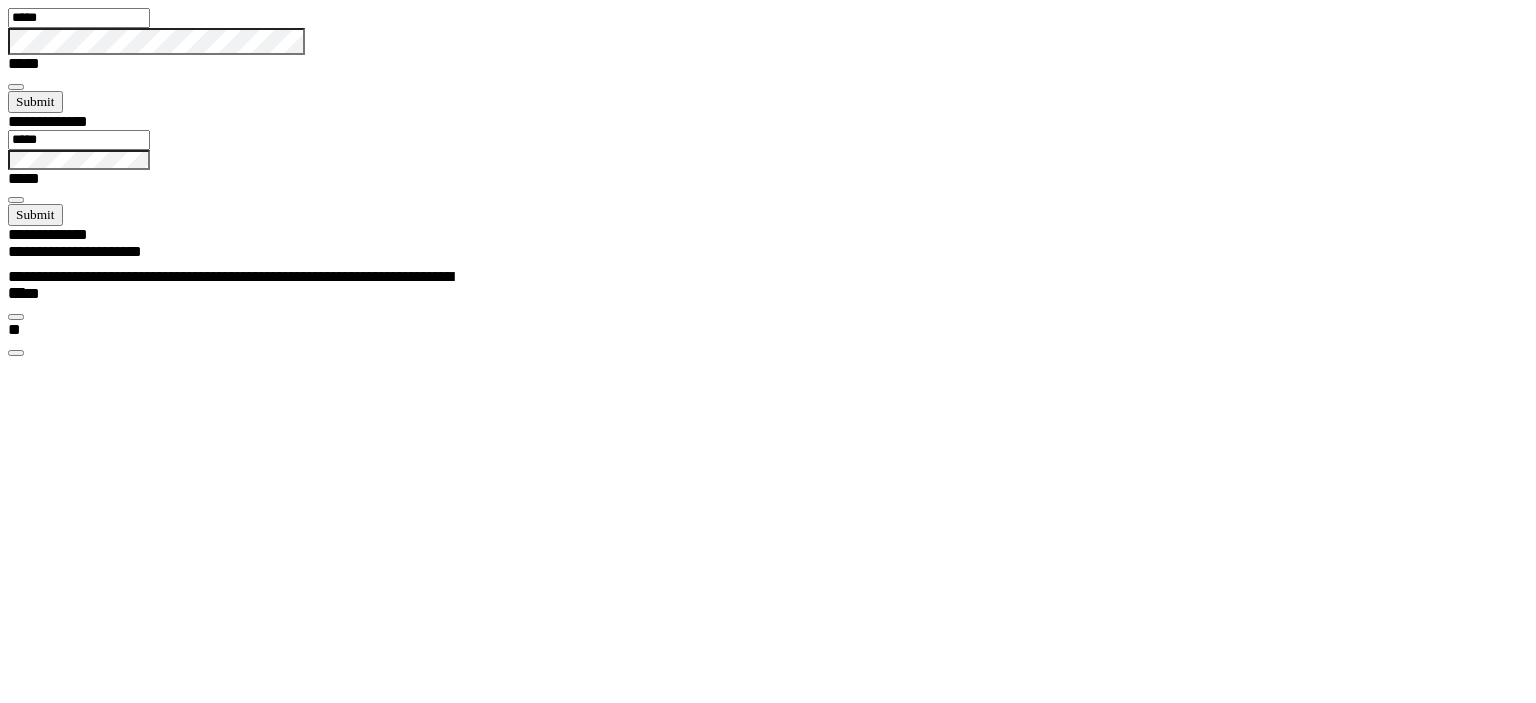 scroll, scrollTop: 99898, scrollLeft: 99509, axis: both 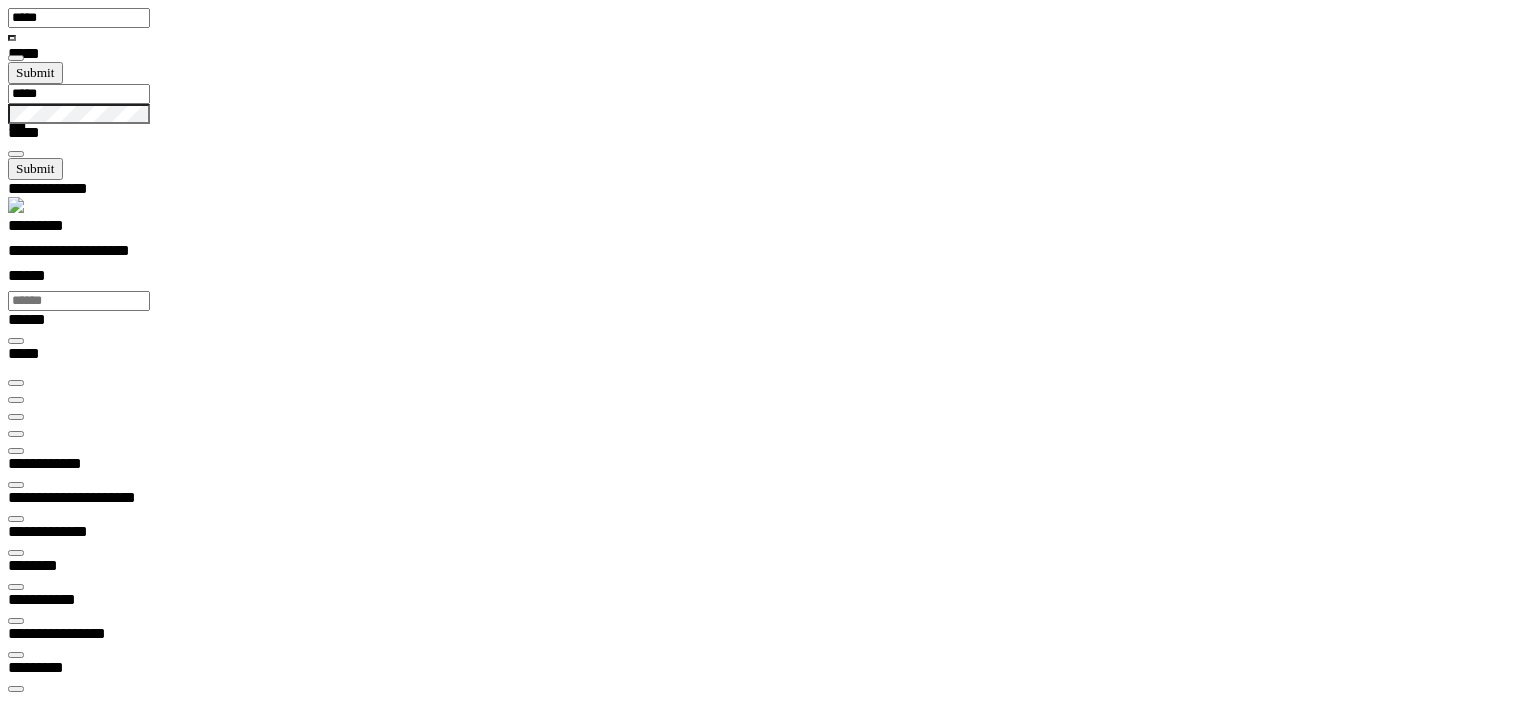 click at bounding box center (16, 434) 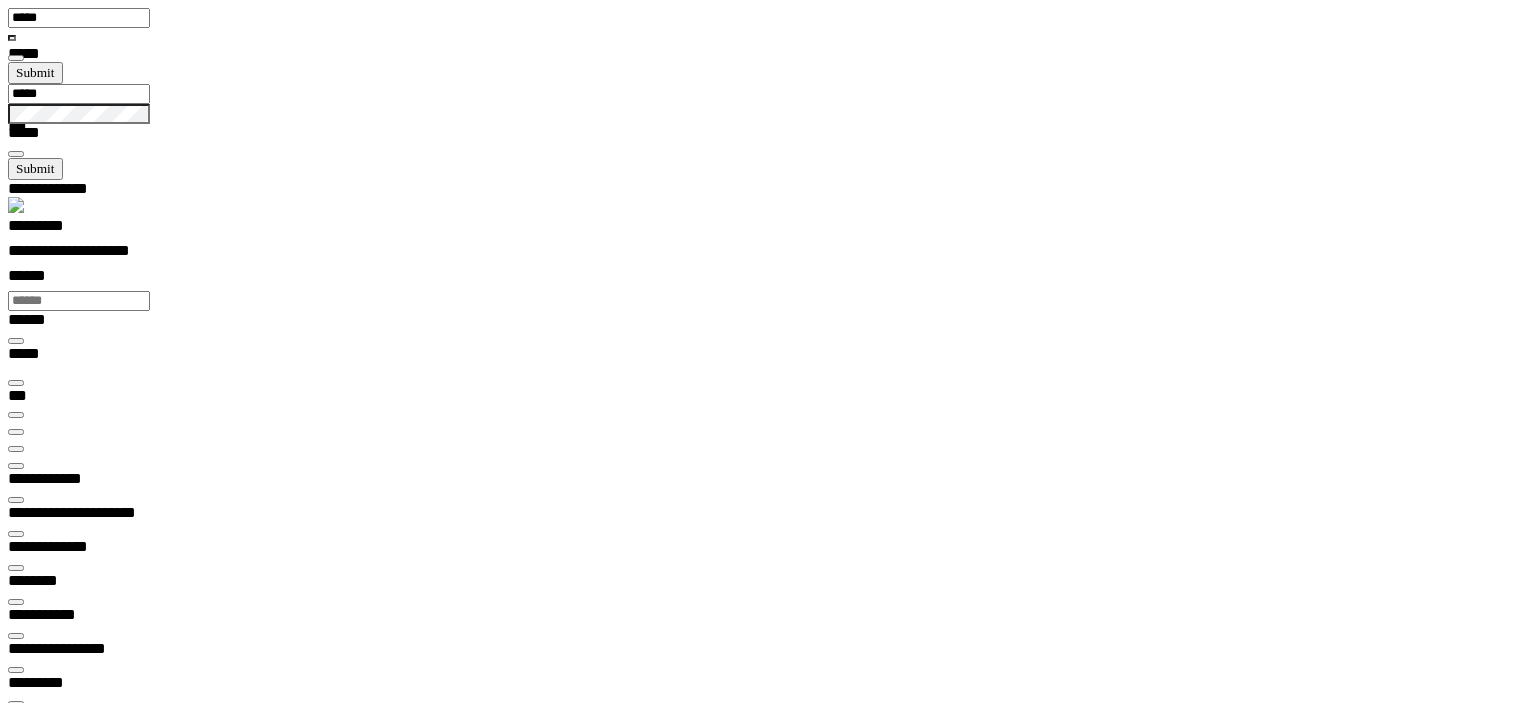 click at bounding box center [16, 11644] 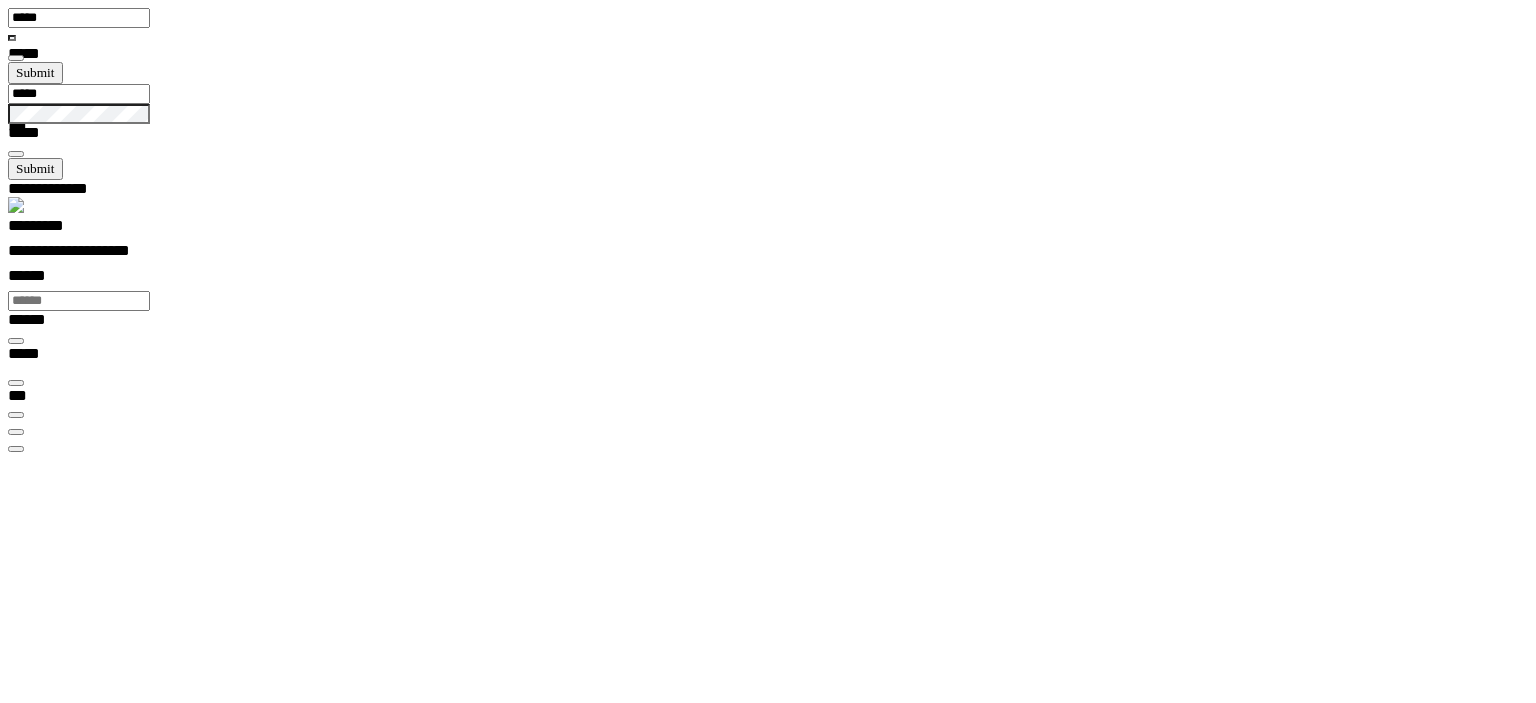 scroll, scrollTop: 0, scrollLeft: 0, axis: both 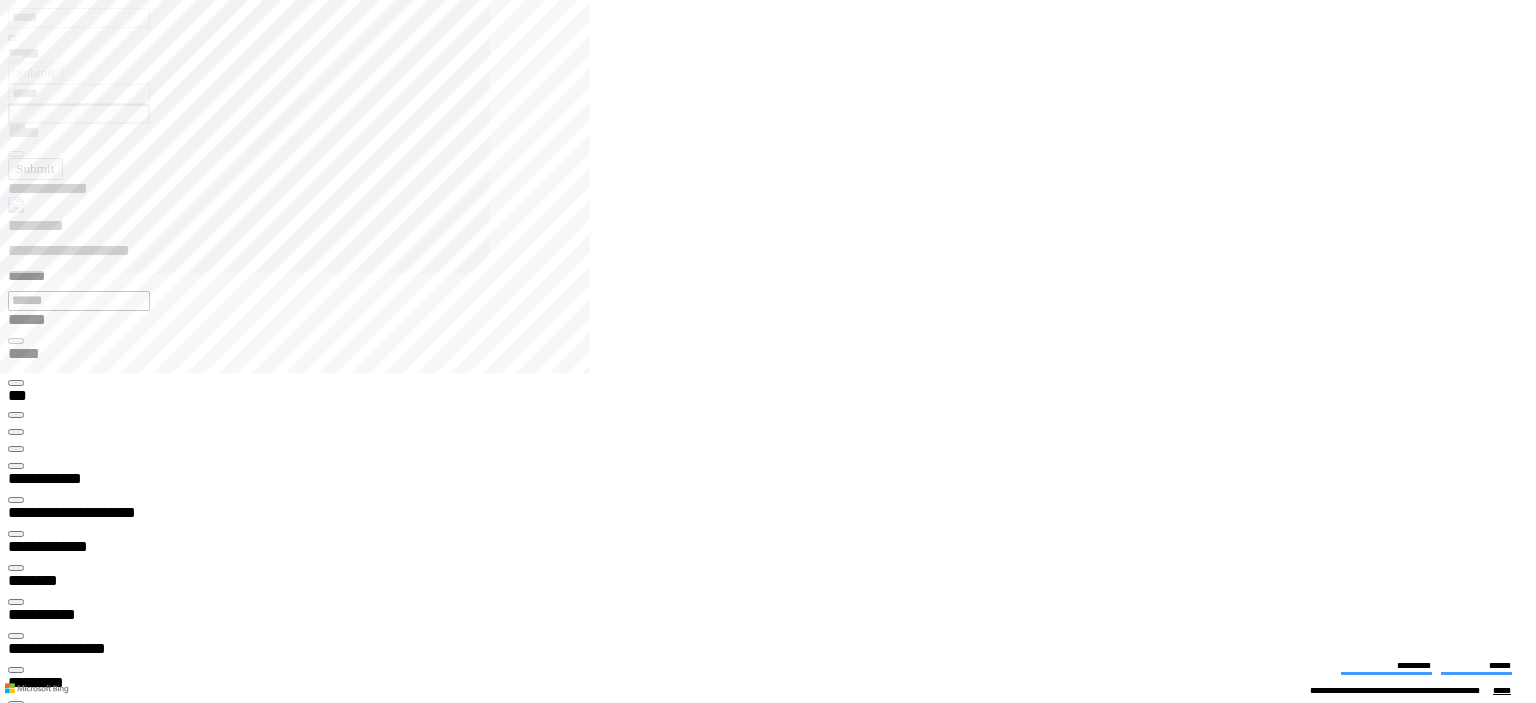 click at bounding box center [16, 11669] 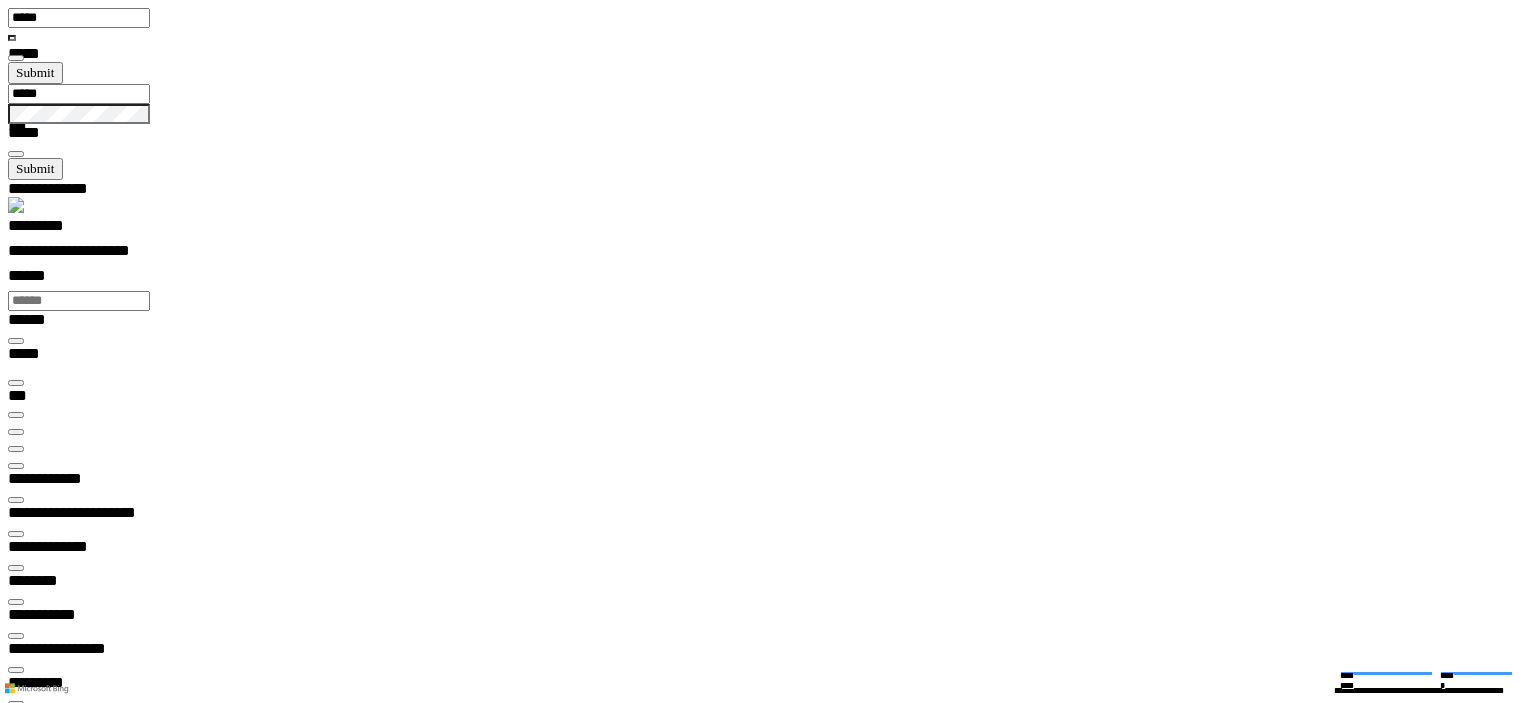 click on "**********" at bounding box center [64, 16835] 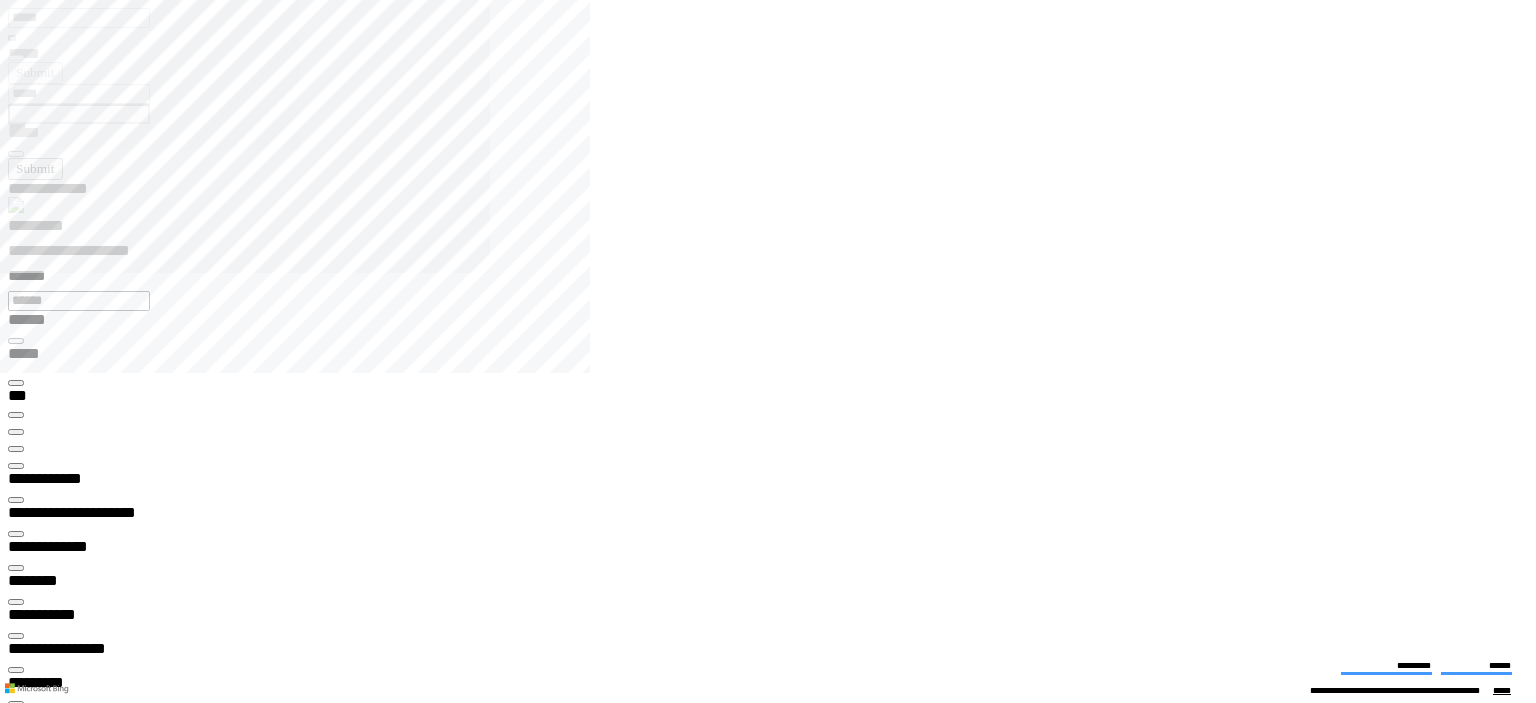 click at bounding box center [16, 13226] 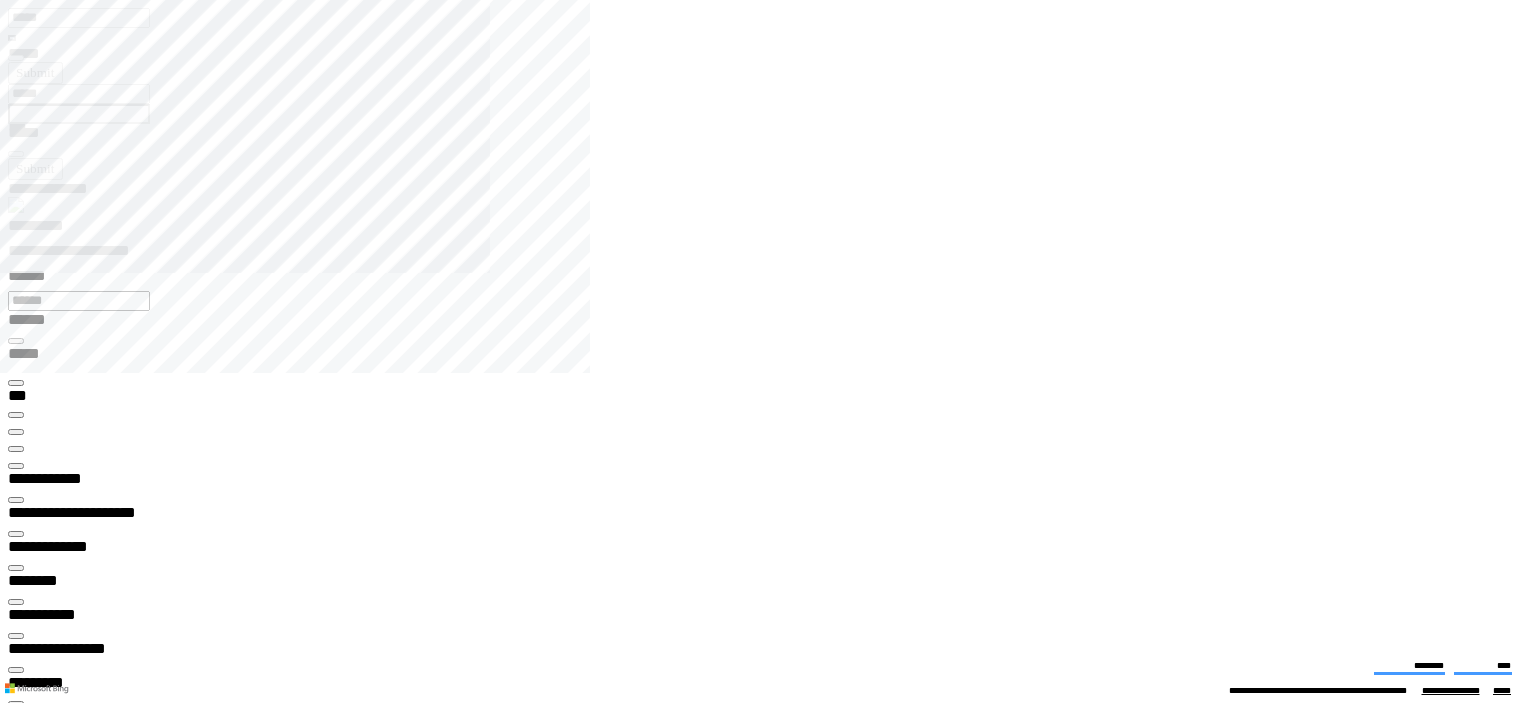 click on "**********" at bounding box center [67, 13355] 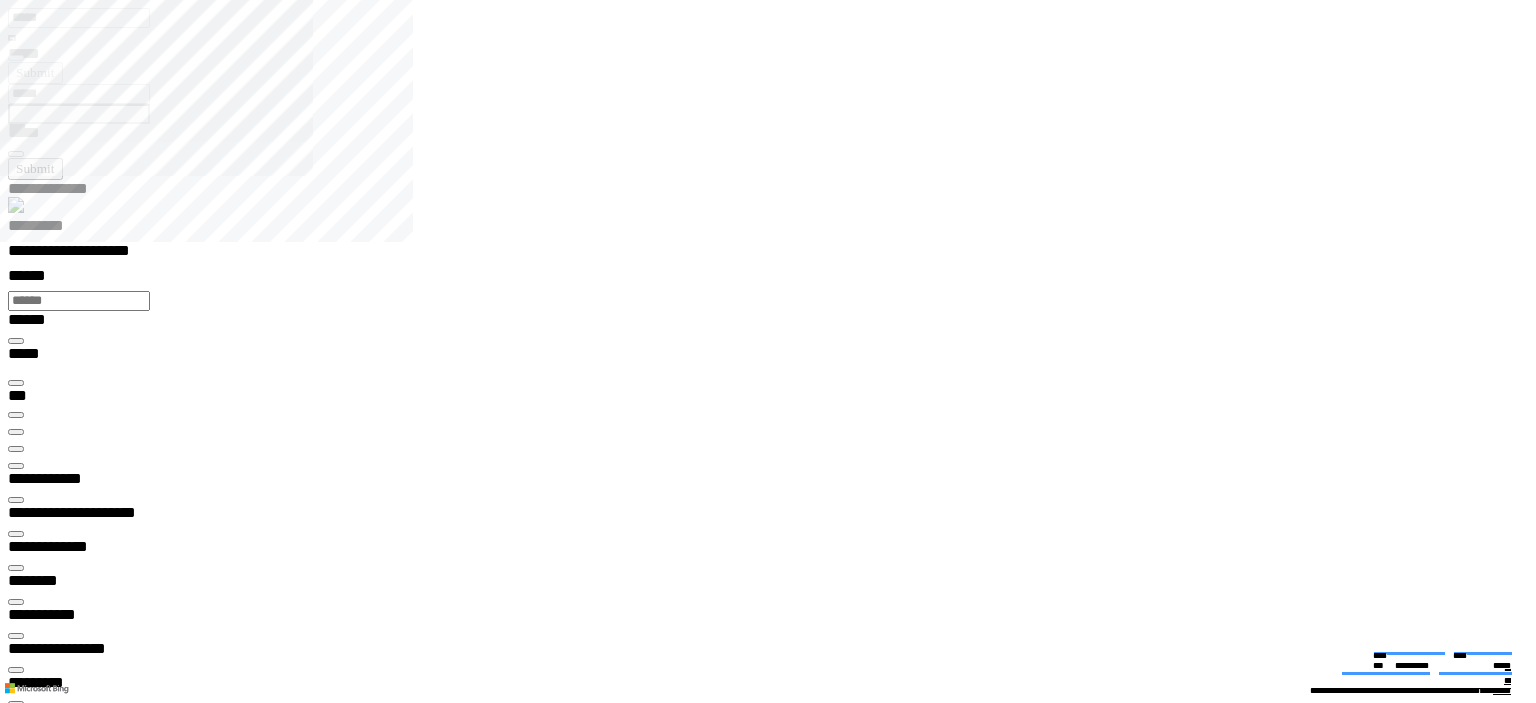 type on "*******" 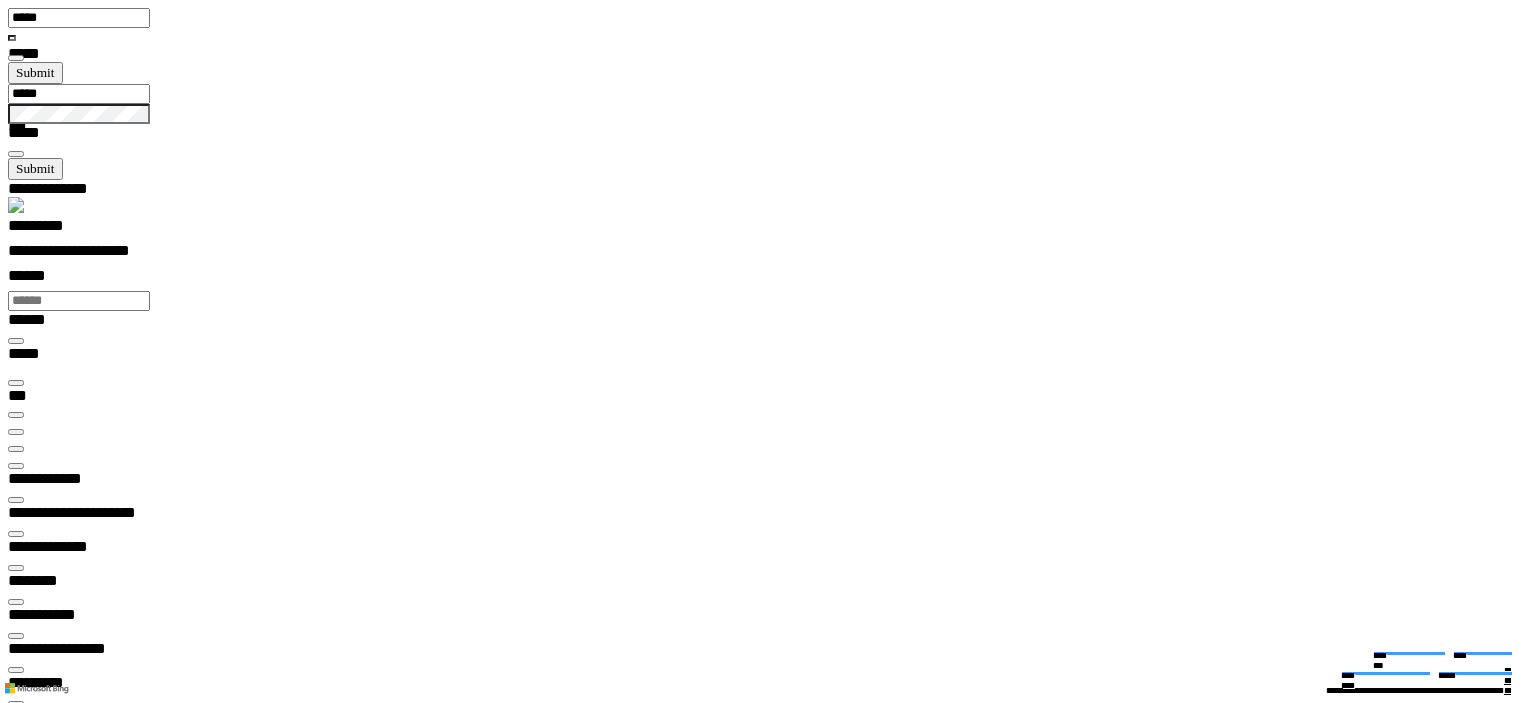 click at bounding box center (16, 35530) 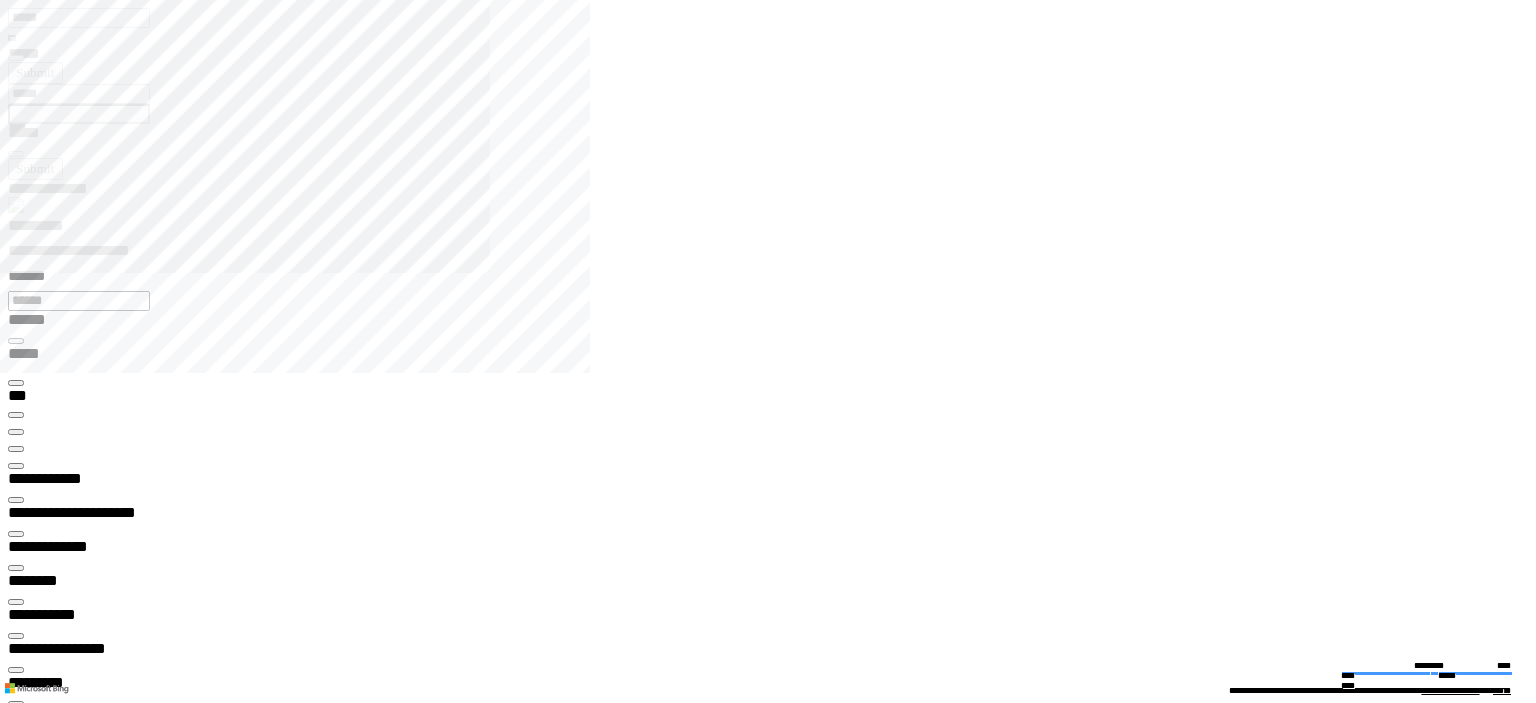 click on "**********" at bounding box center [67, 13355] 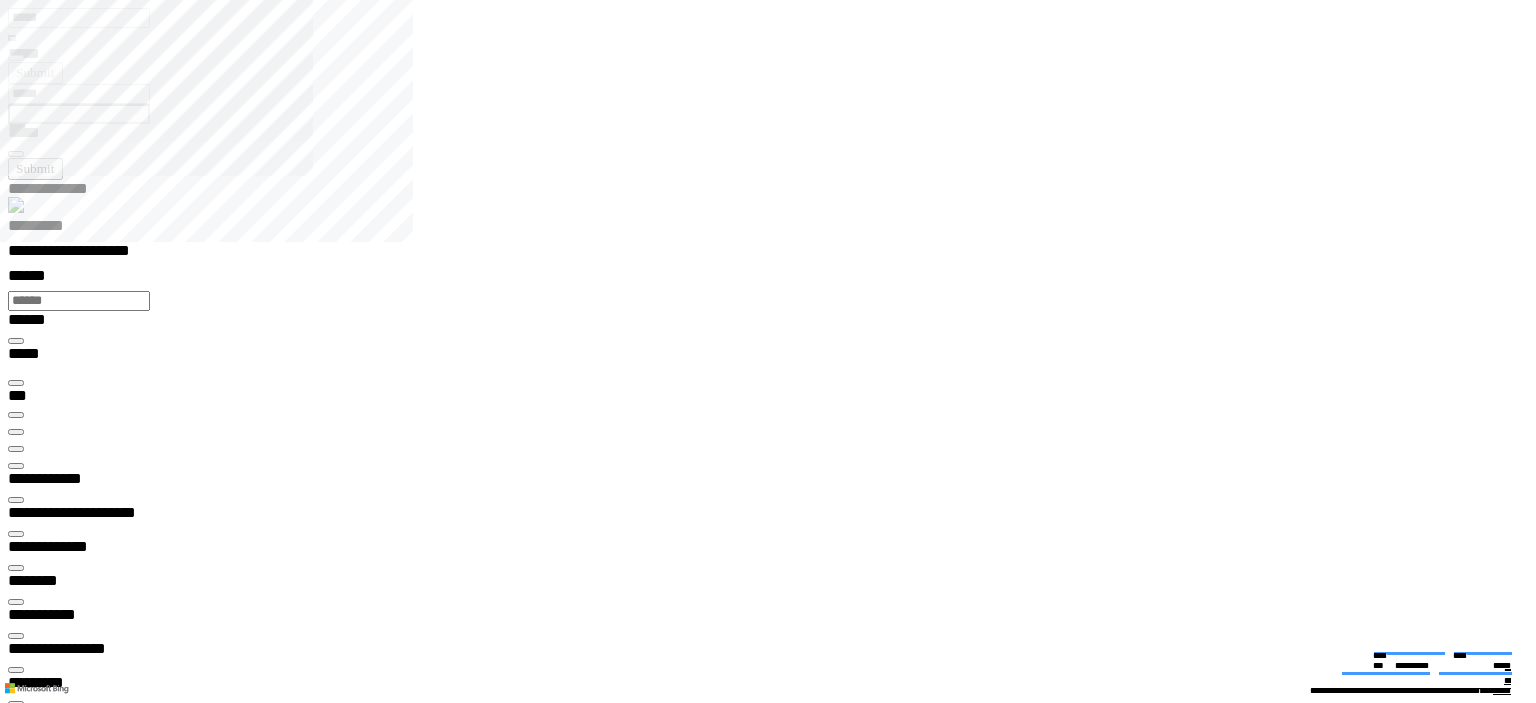 click on "******* *" at bounding box center (48, 31443) 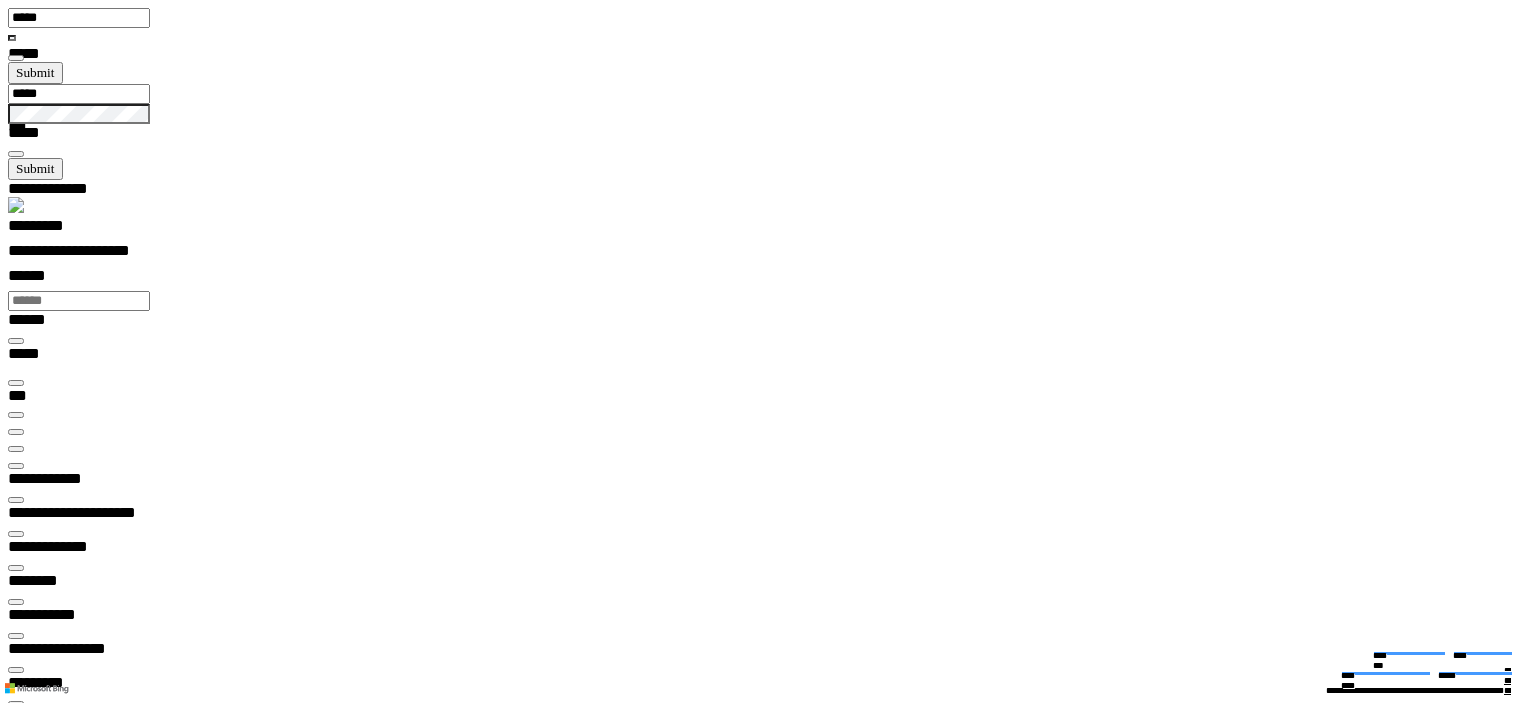 click at bounding box center [16, 33648] 